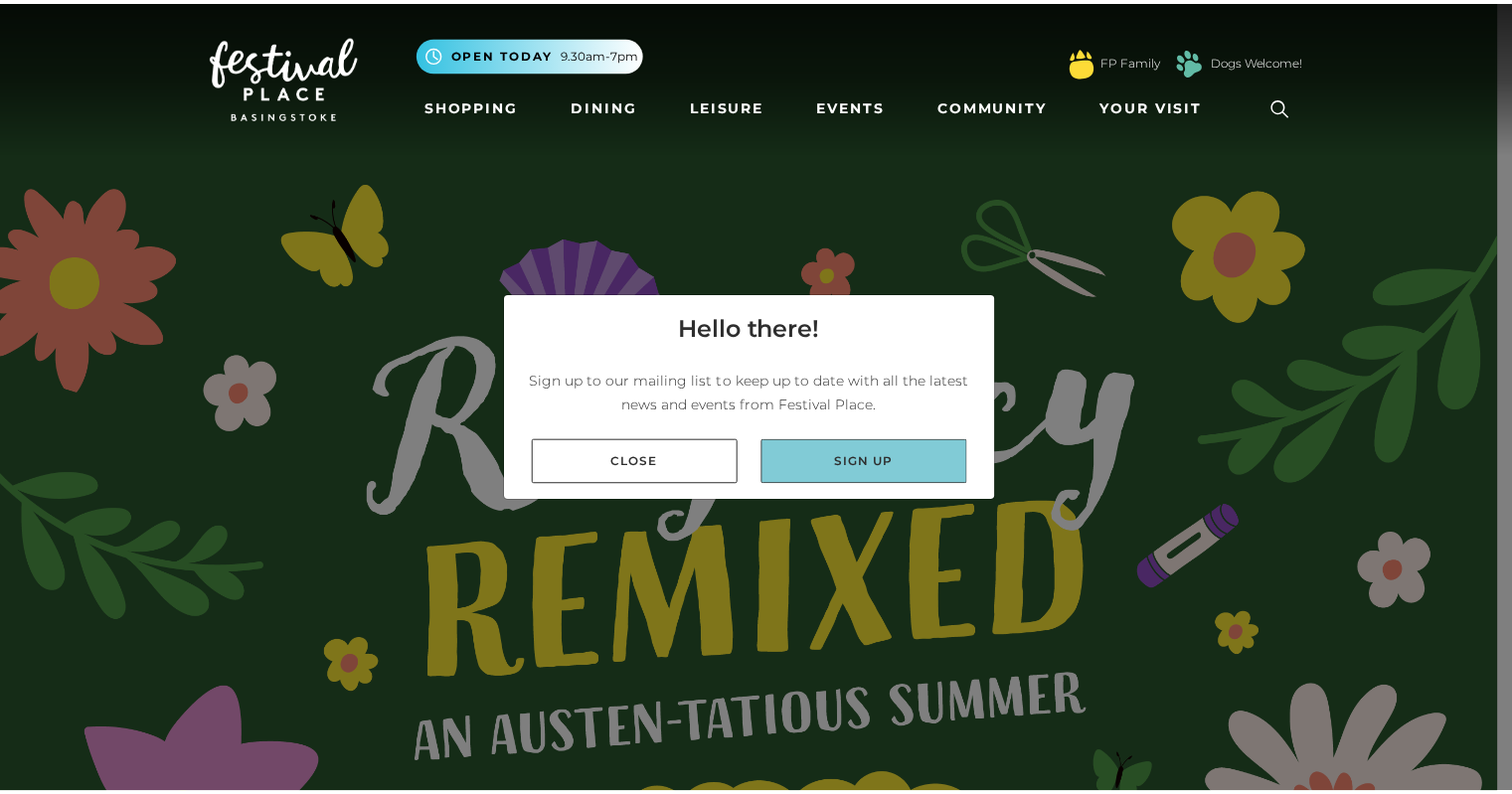 scroll, scrollTop: 0, scrollLeft: 0, axis: both 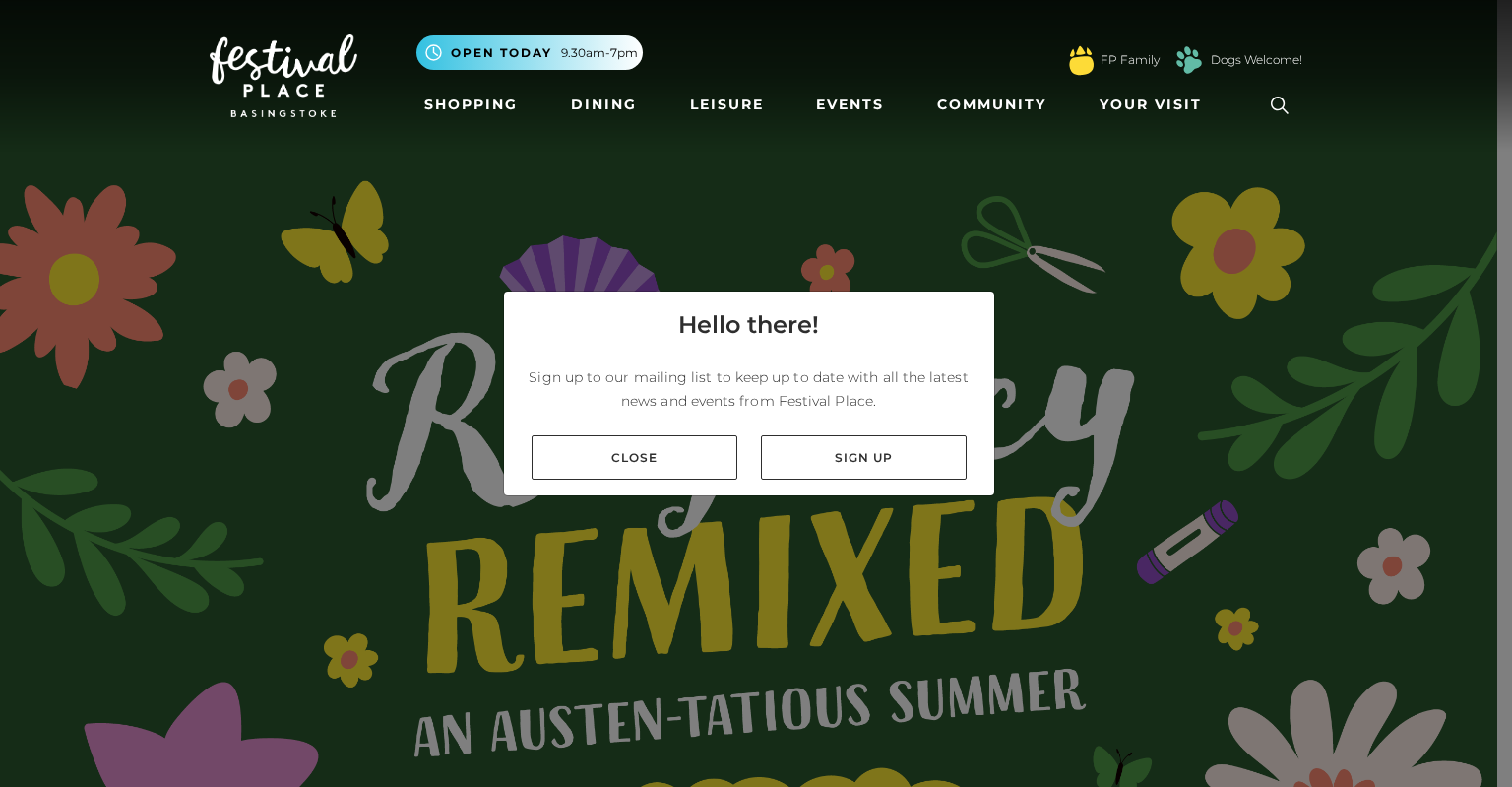 click on "Close
Sign up" at bounding box center (749, 457) 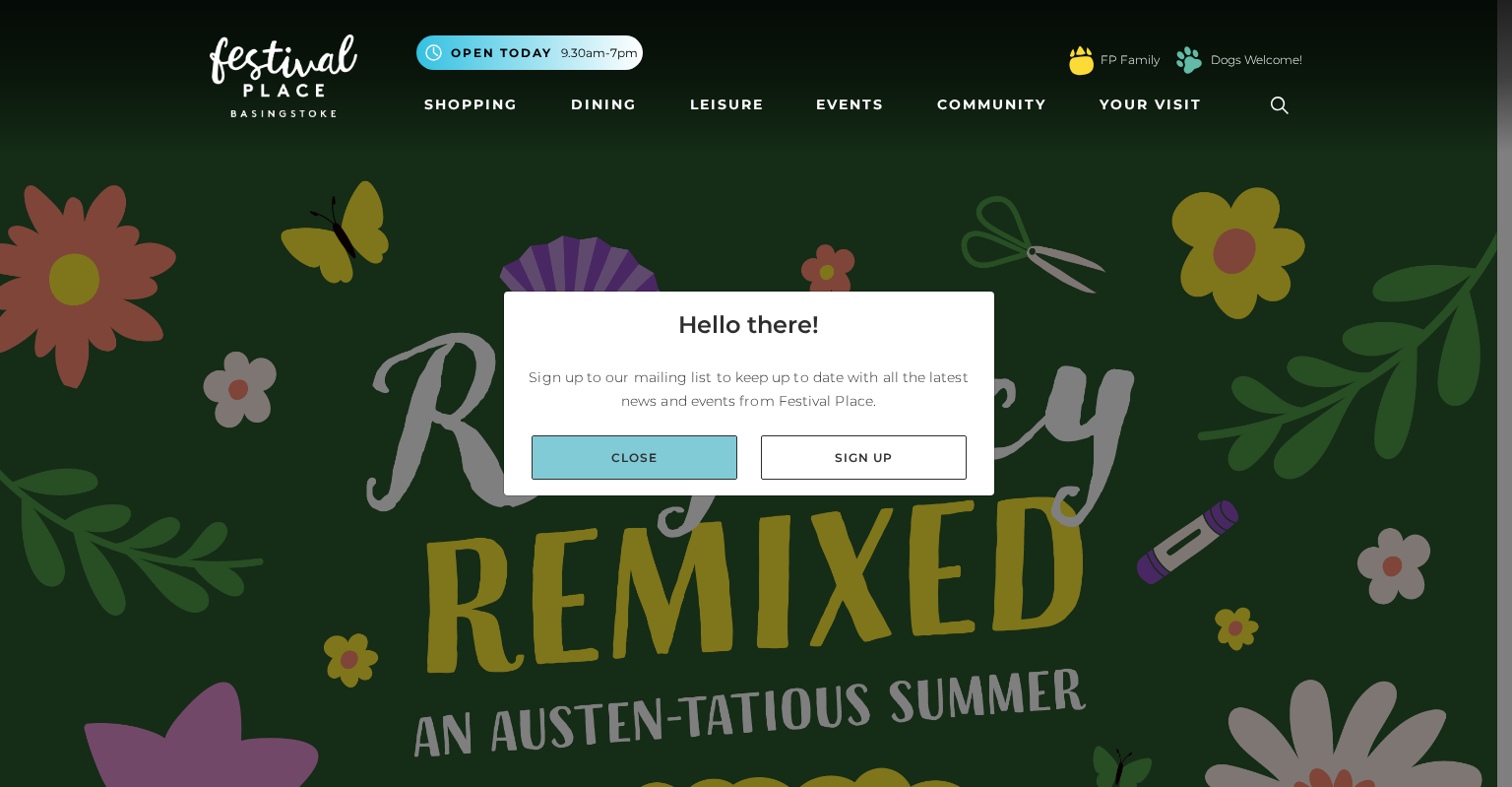 click on "Close" at bounding box center [634, 457] 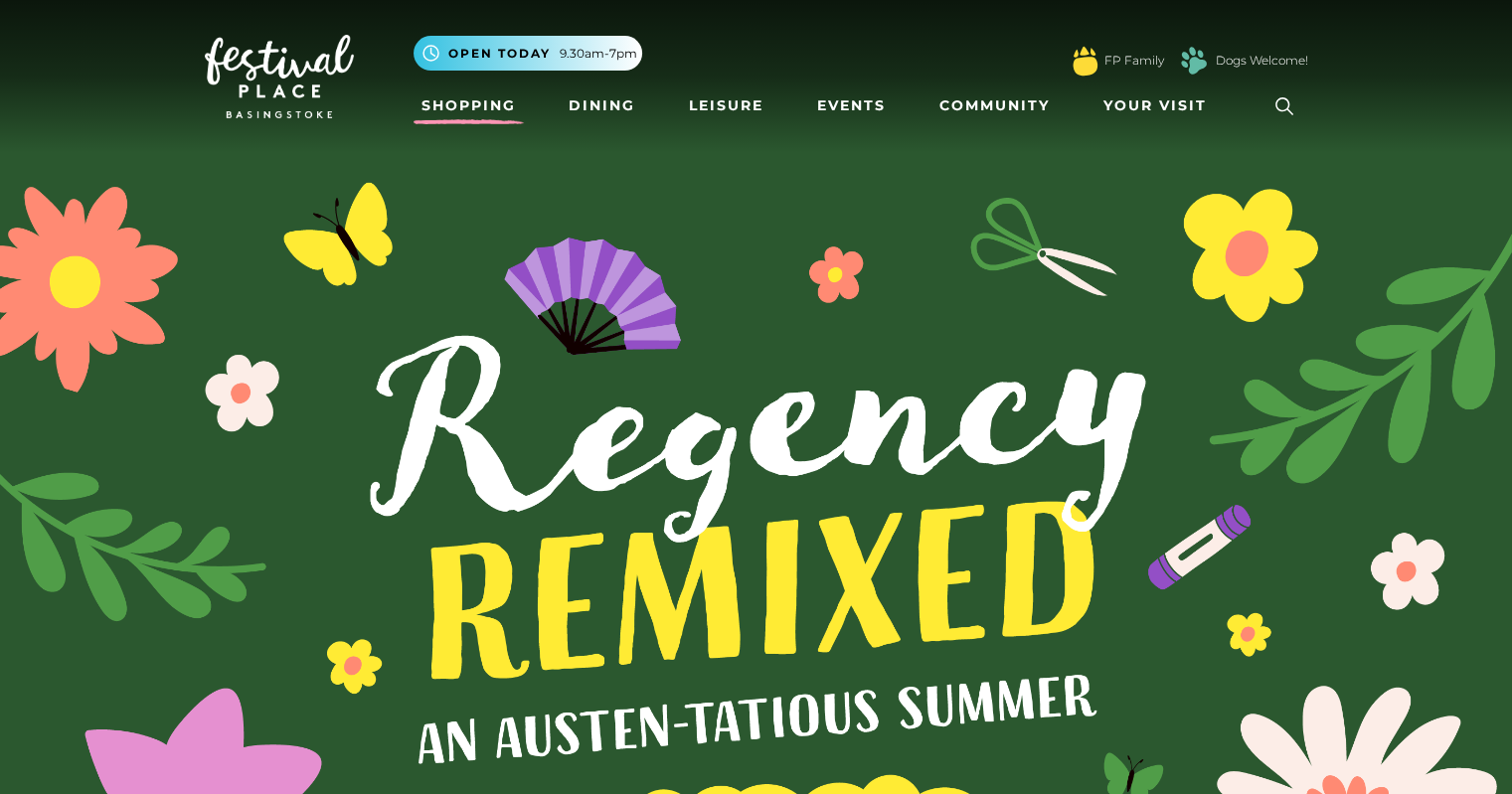 click on "Shopping" at bounding box center (468, 105) 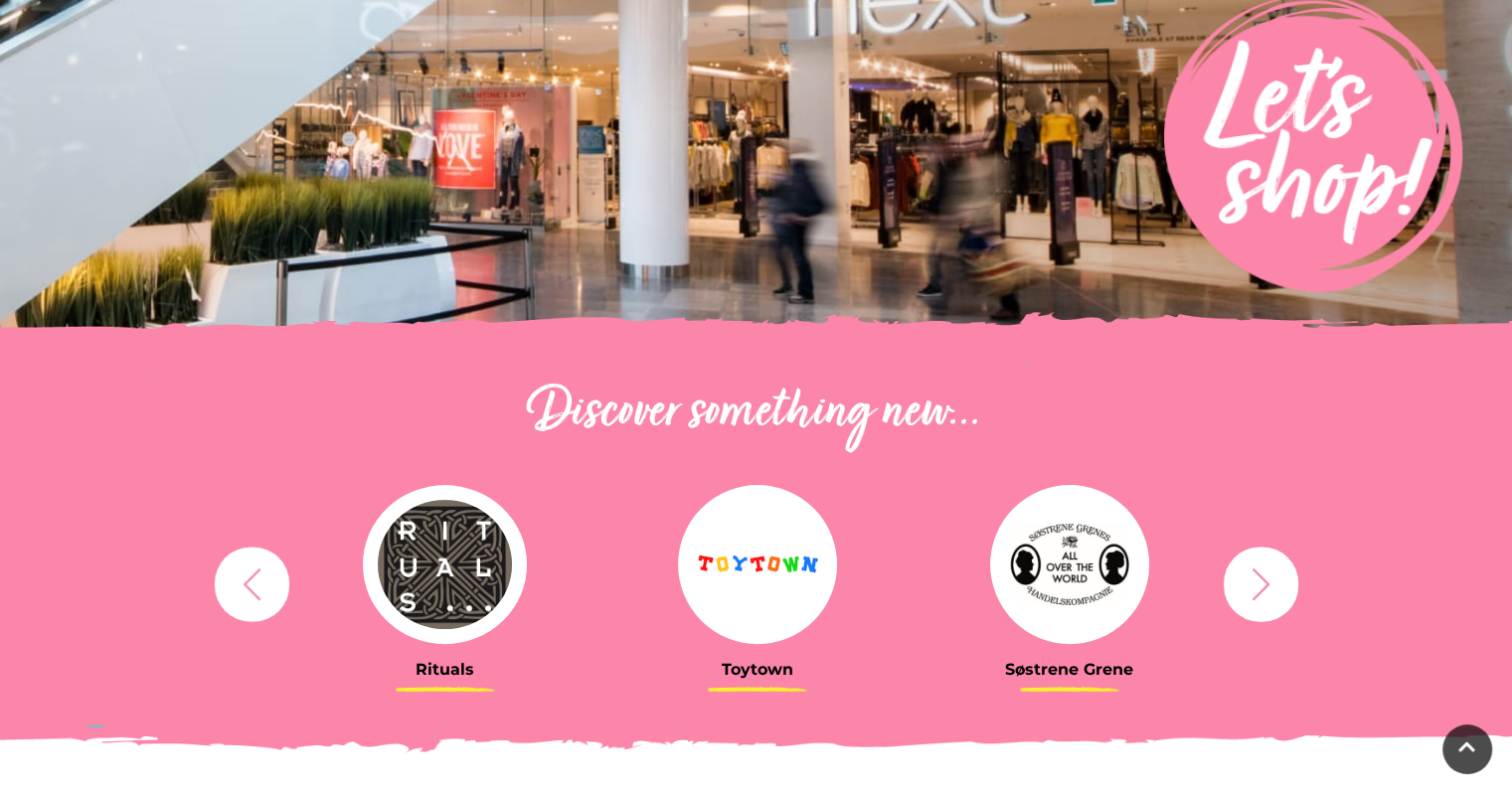 scroll, scrollTop: 497, scrollLeft: 0, axis: vertical 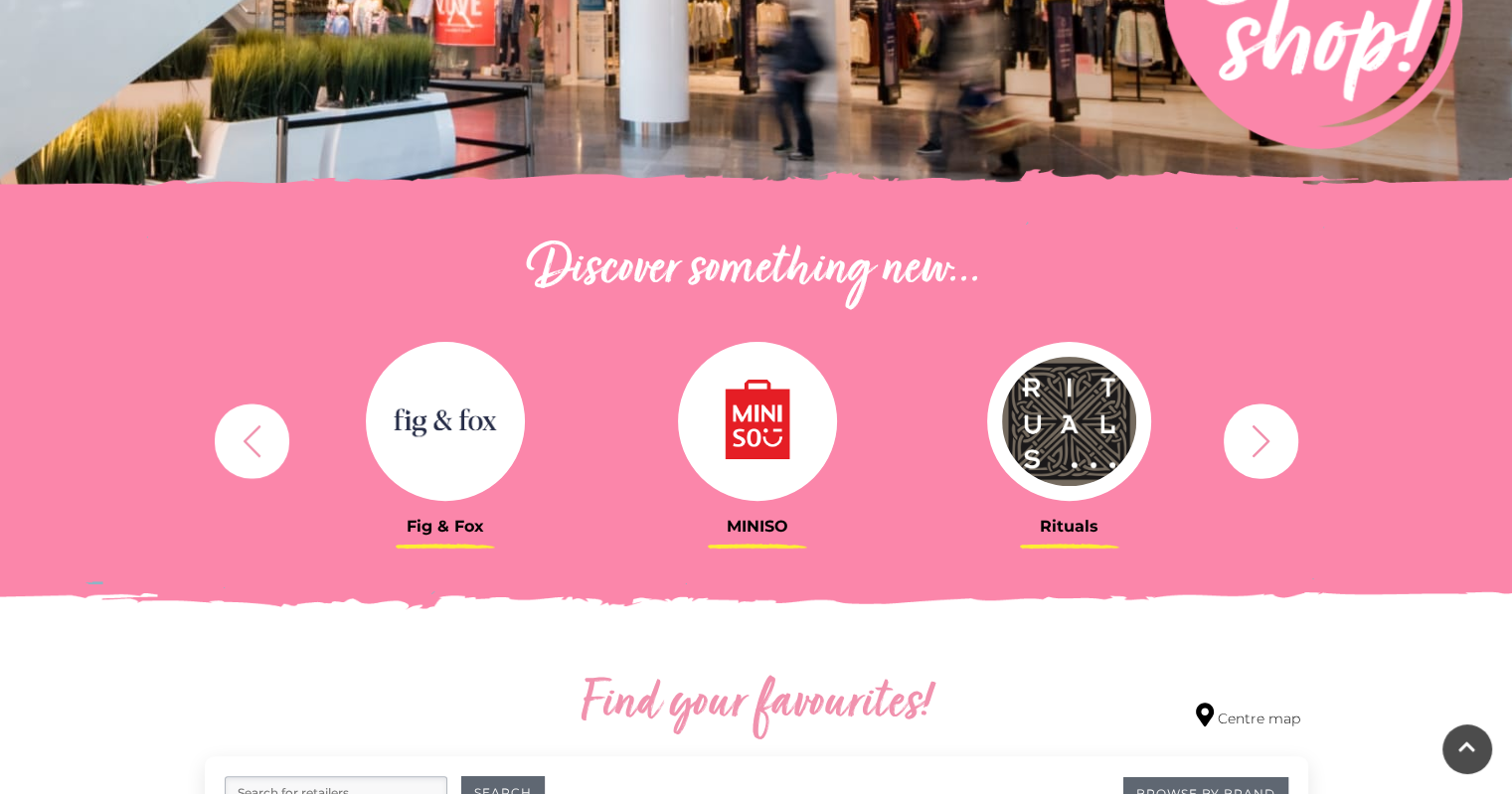 click at bounding box center (445, 421) 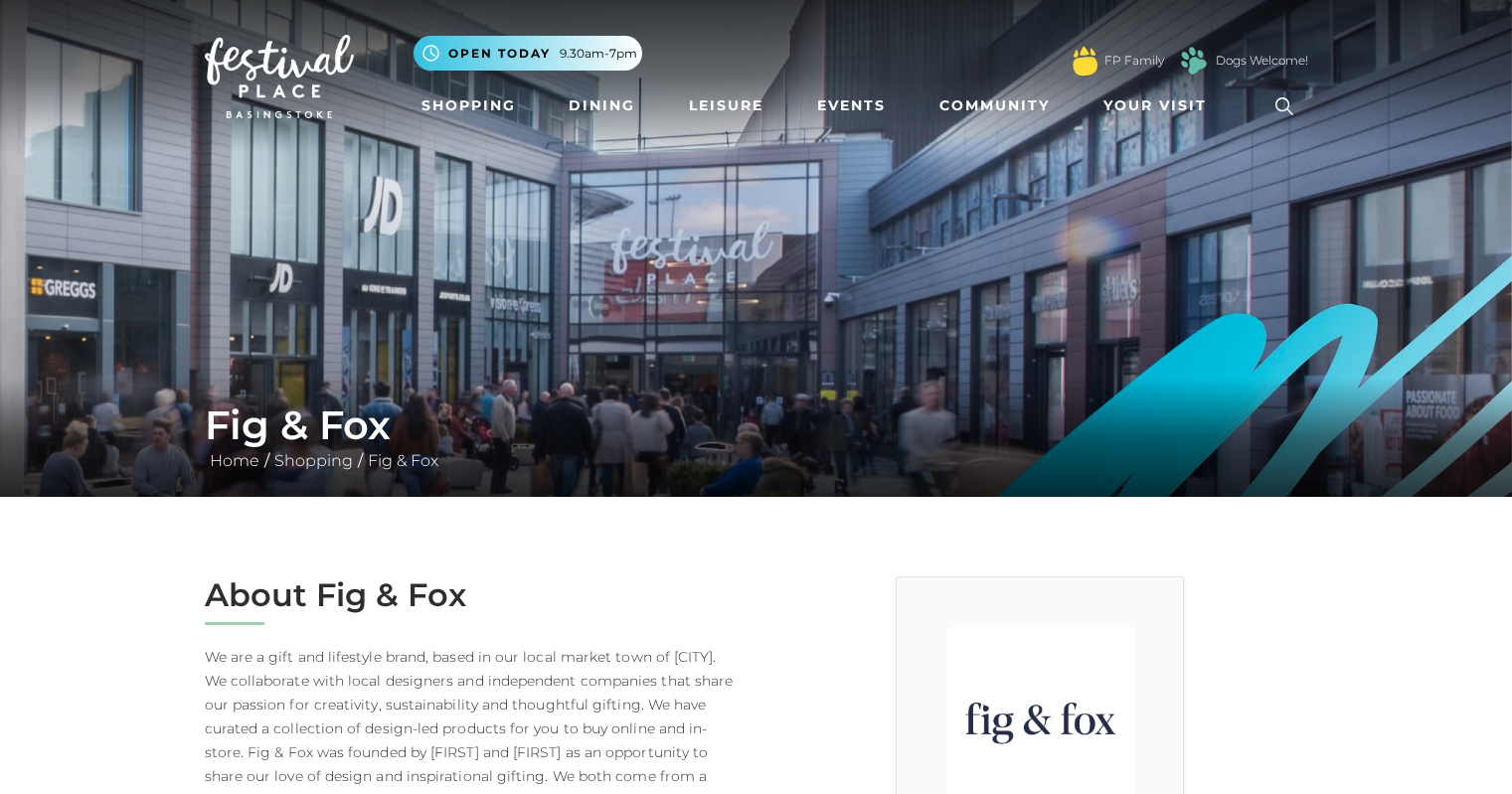 scroll, scrollTop: 0, scrollLeft: 0, axis: both 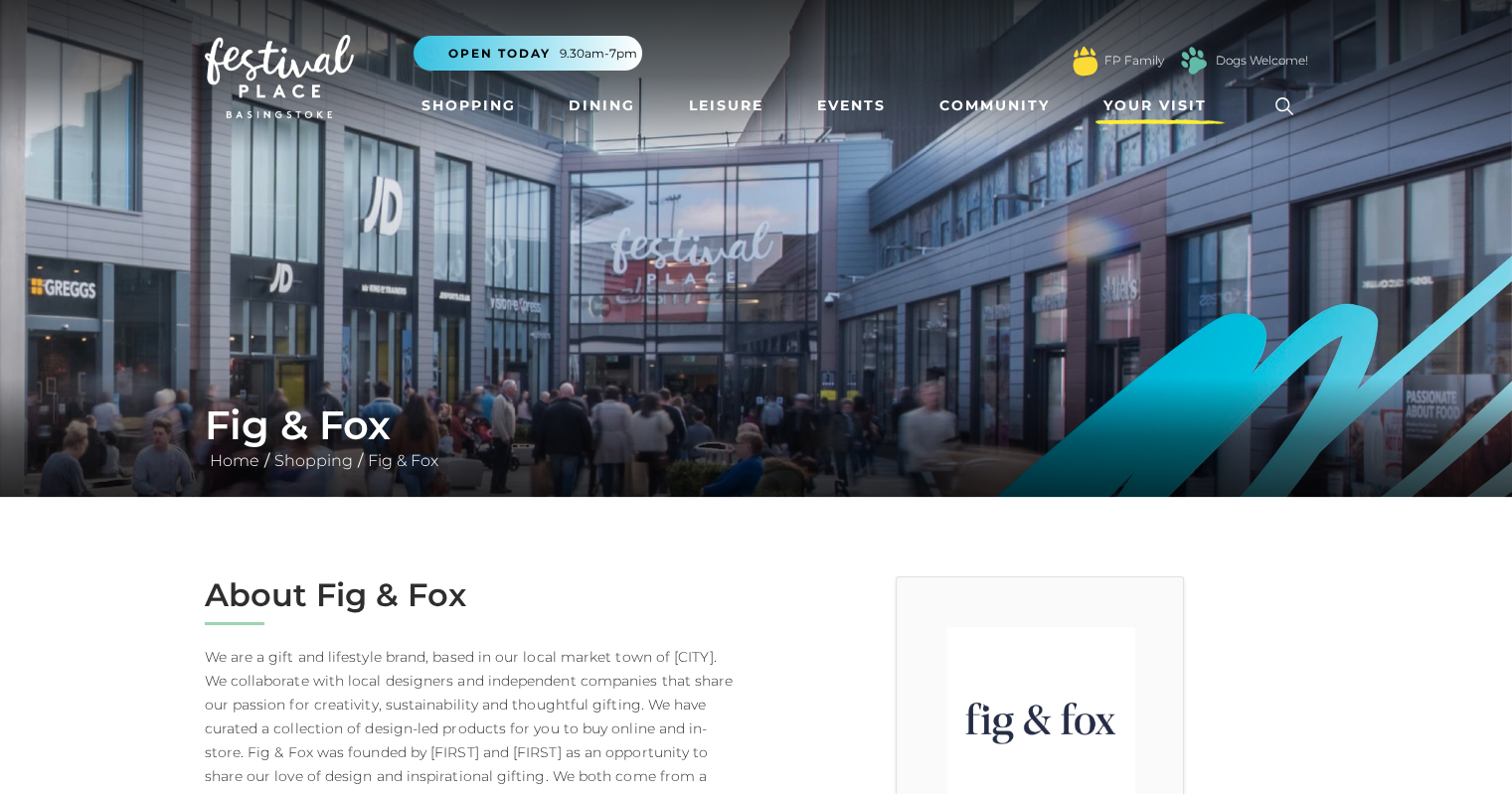 click on "Your Visit" at bounding box center (1155, 105) 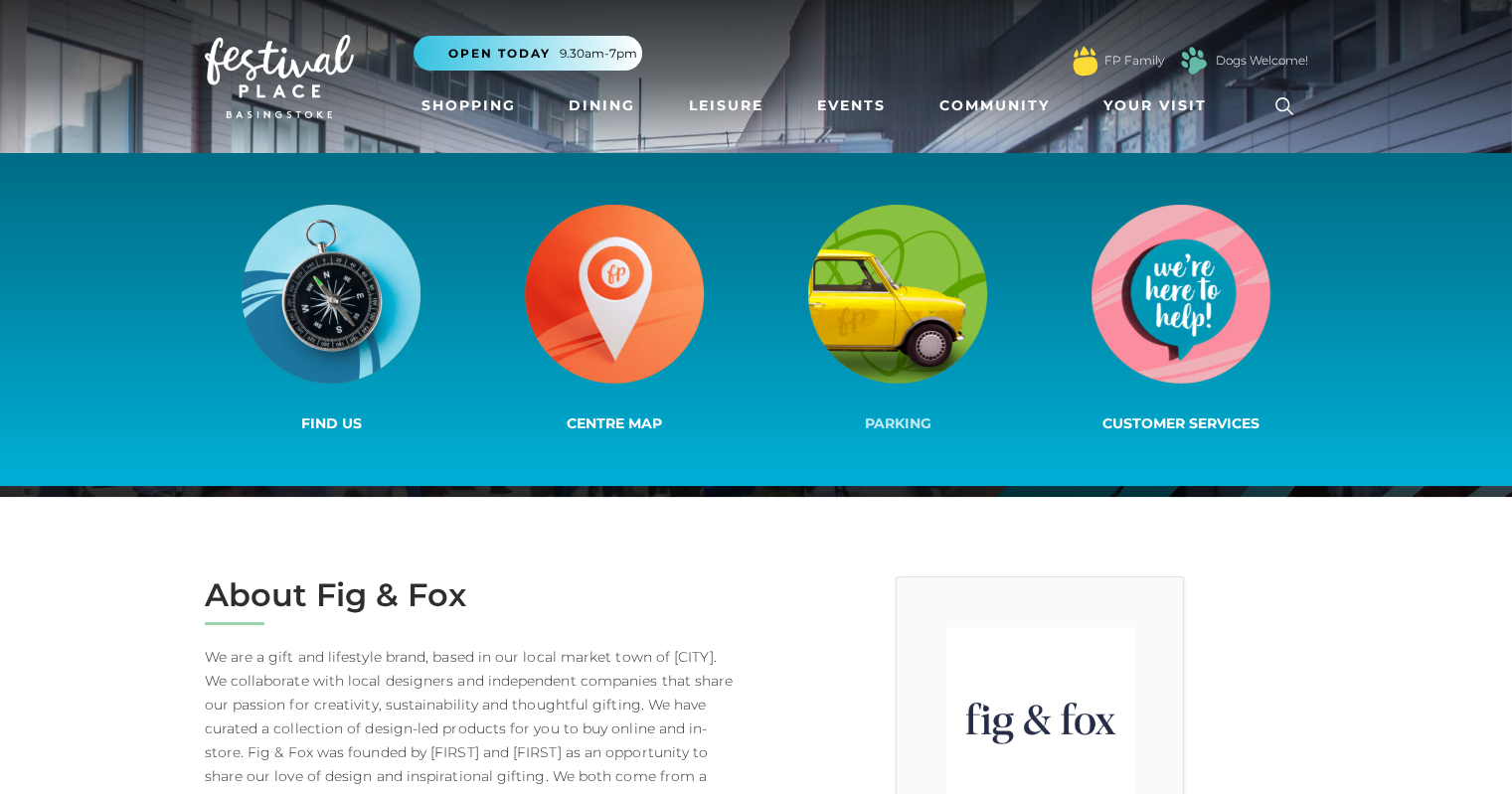 click at bounding box center [898, 294] 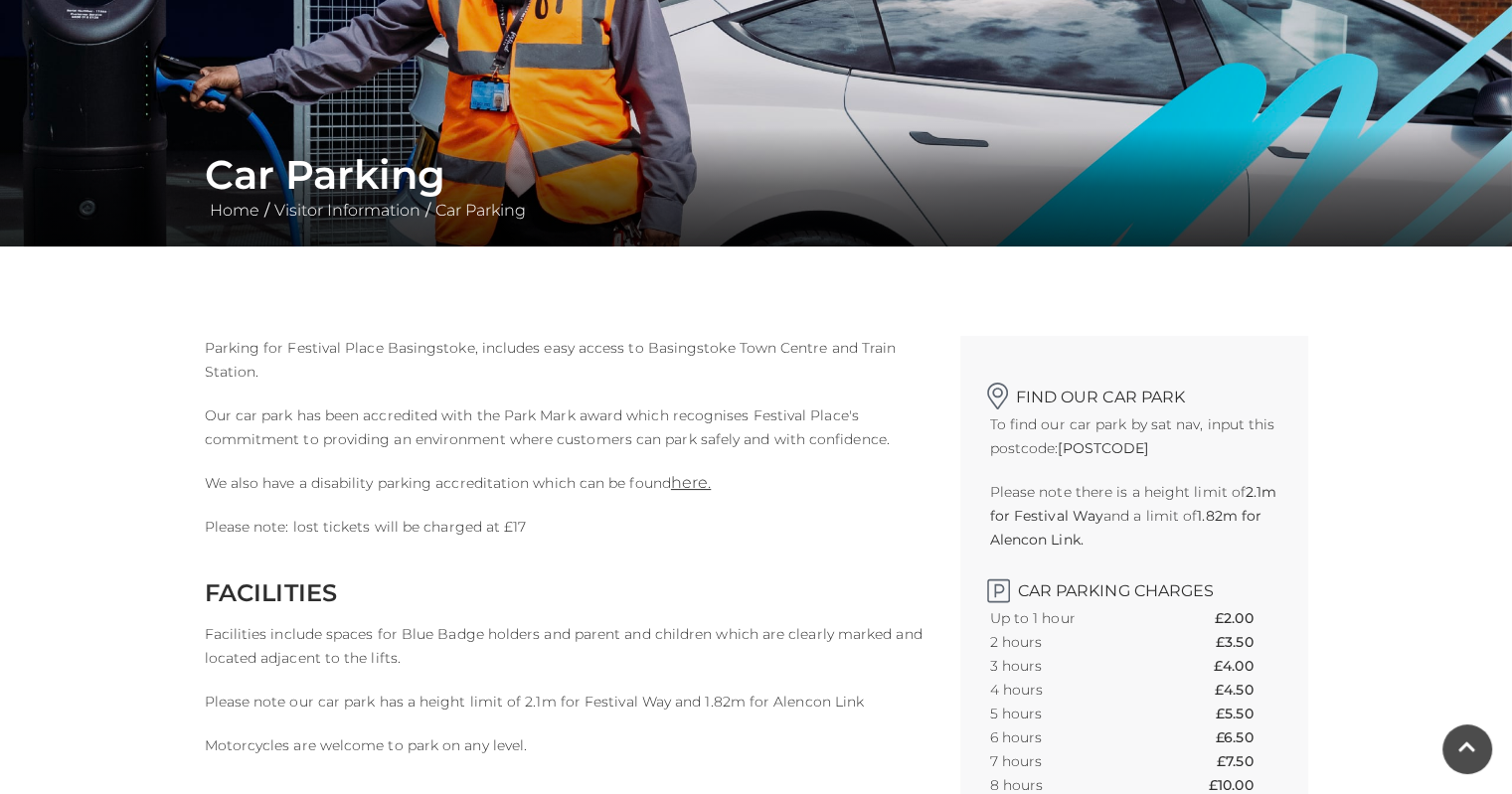 scroll, scrollTop: 298, scrollLeft: 0, axis: vertical 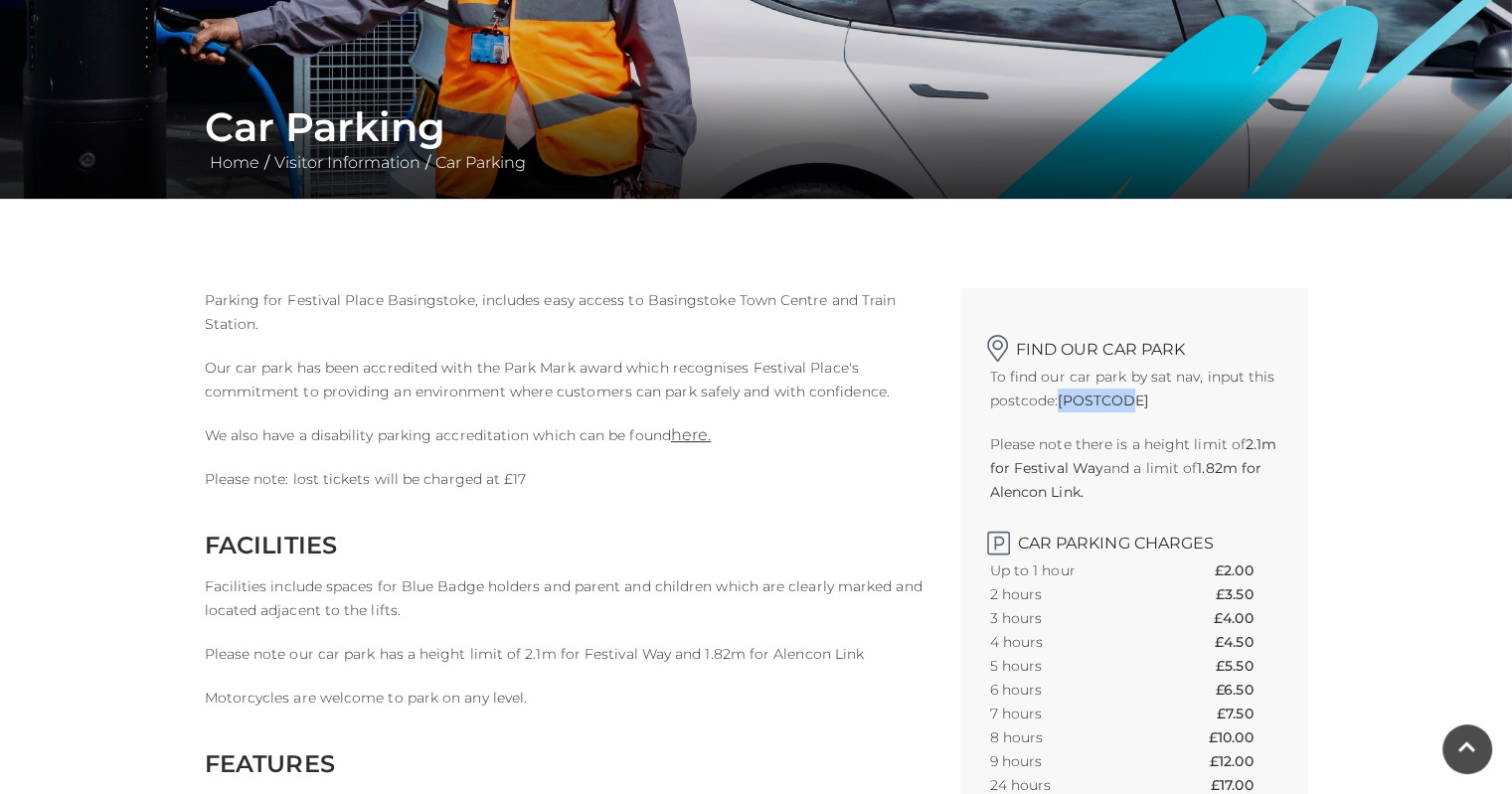 drag, startPoint x: 1136, startPoint y: 404, endPoint x: 1062, endPoint y: 404, distance: 74 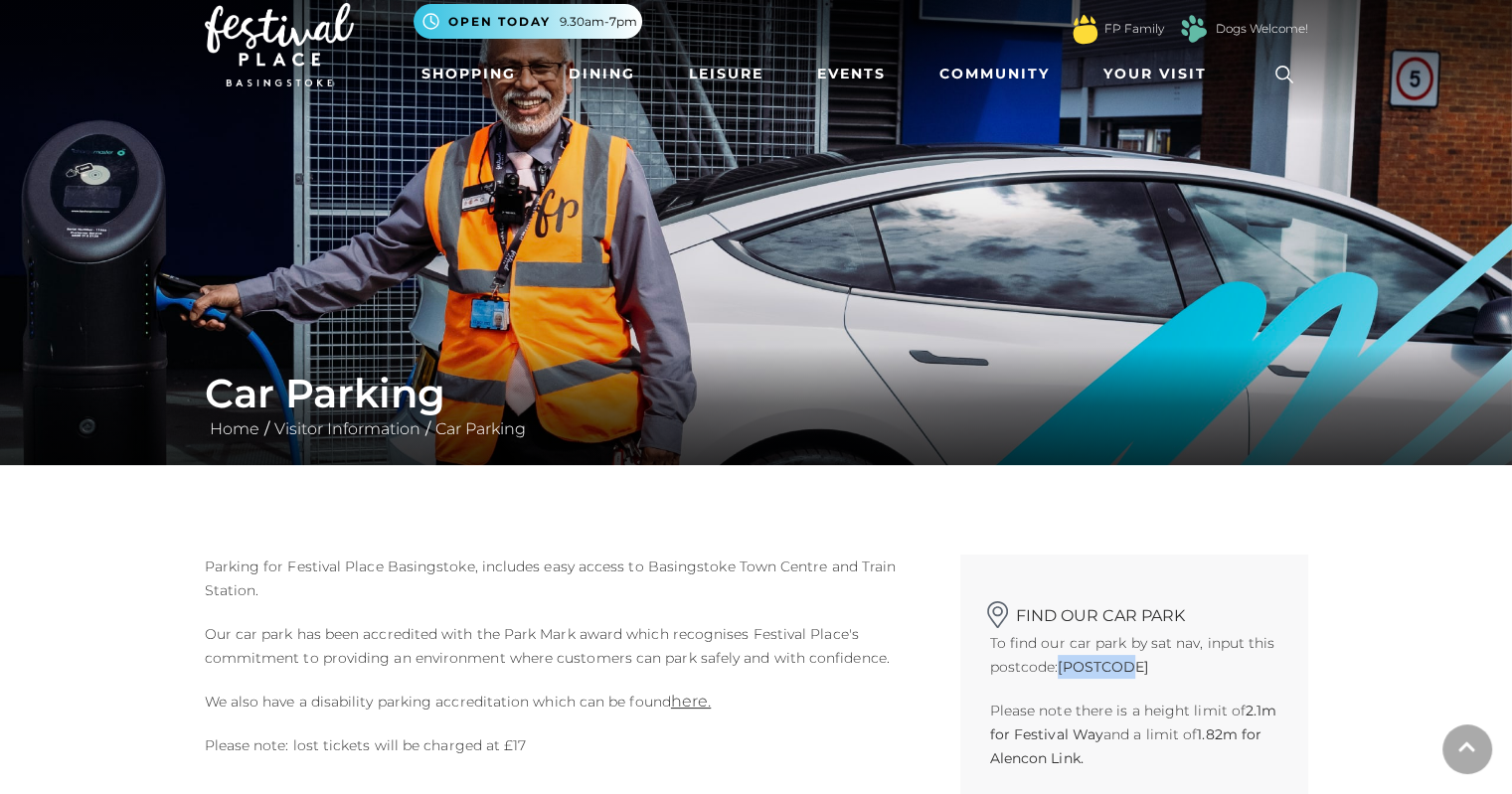 scroll, scrollTop: 0, scrollLeft: 0, axis: both 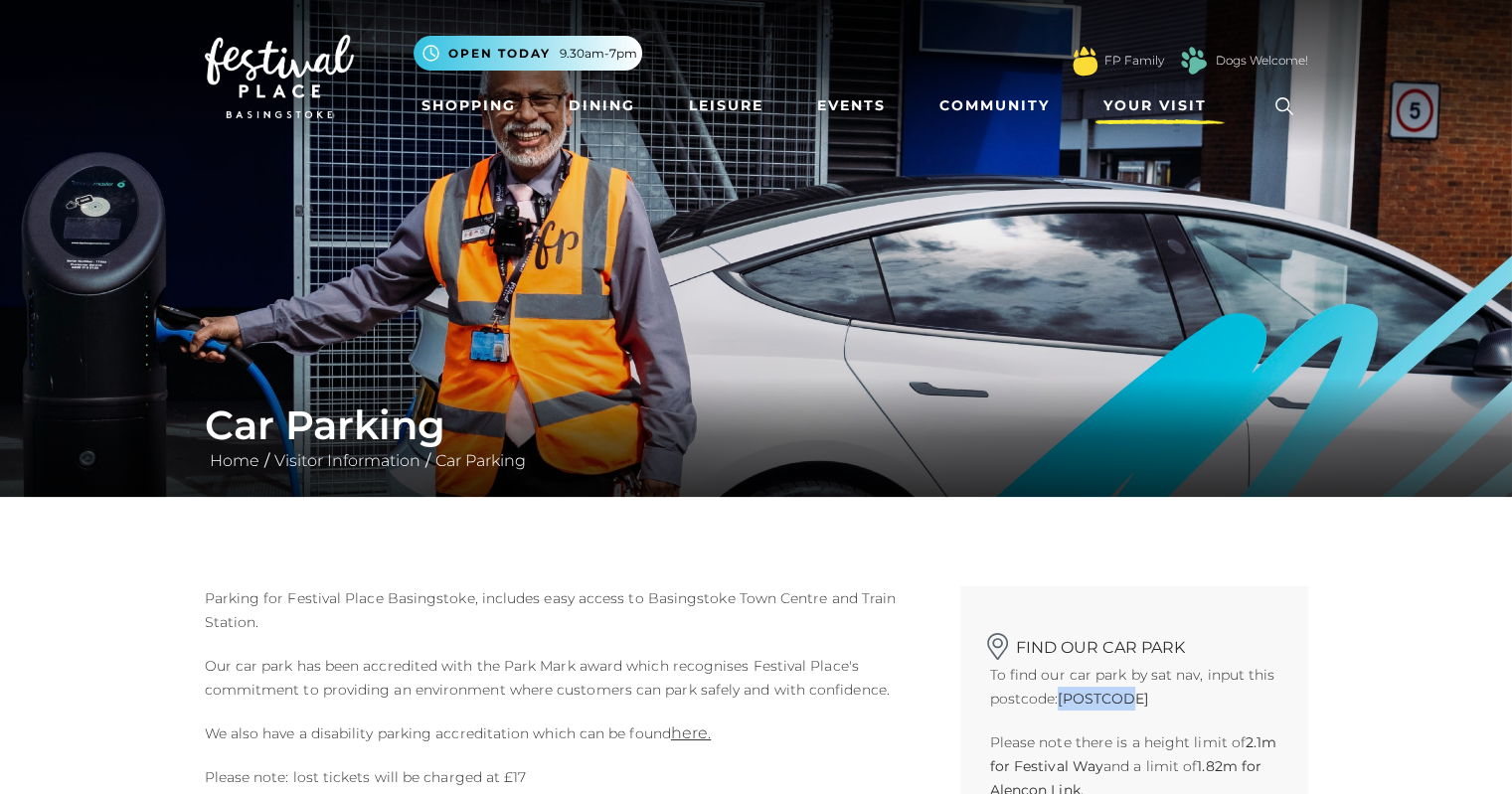 click on "Your Visit" at bounding box center [1155, 105] 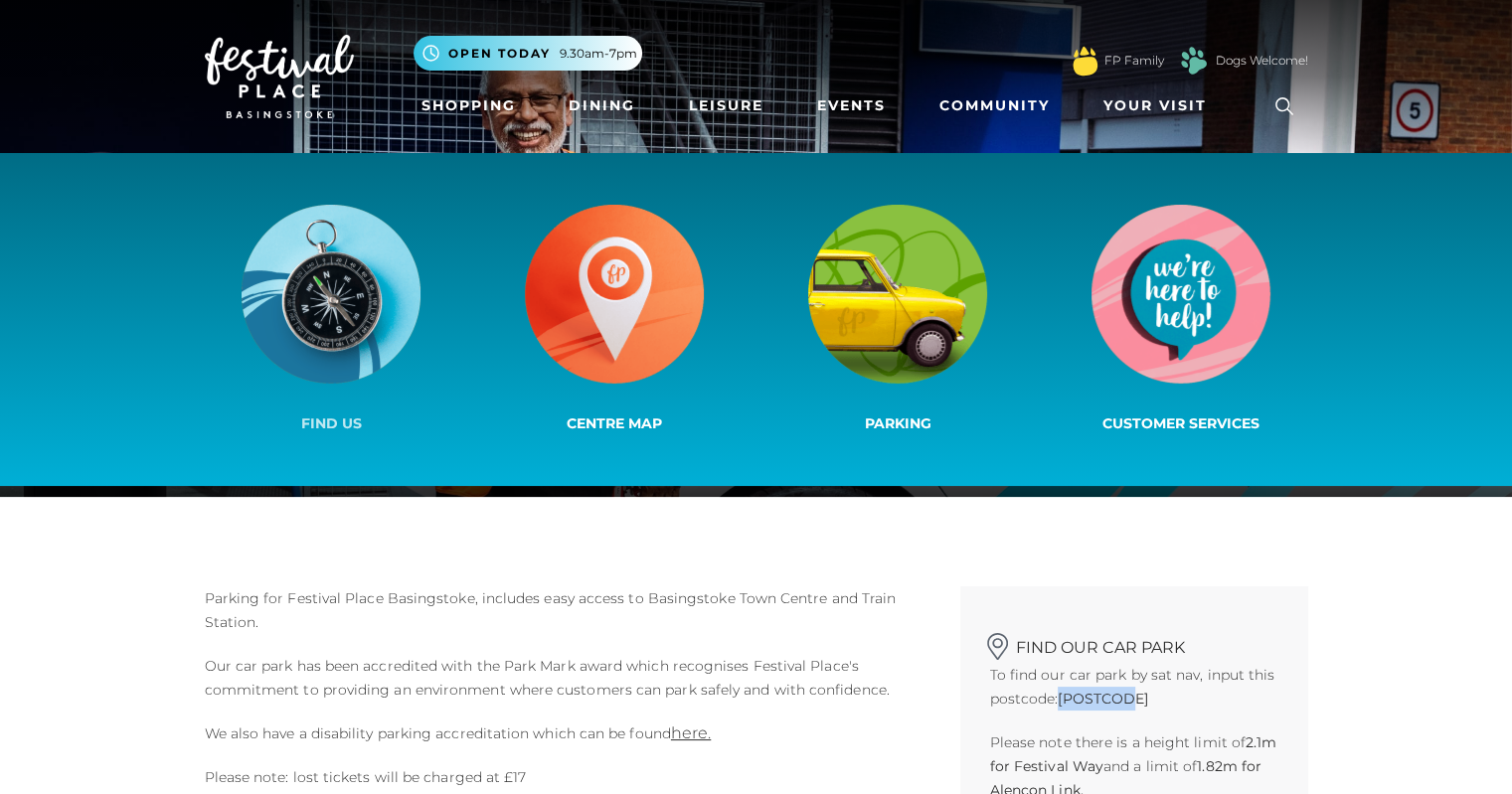 click at bounding box center (331, 294) 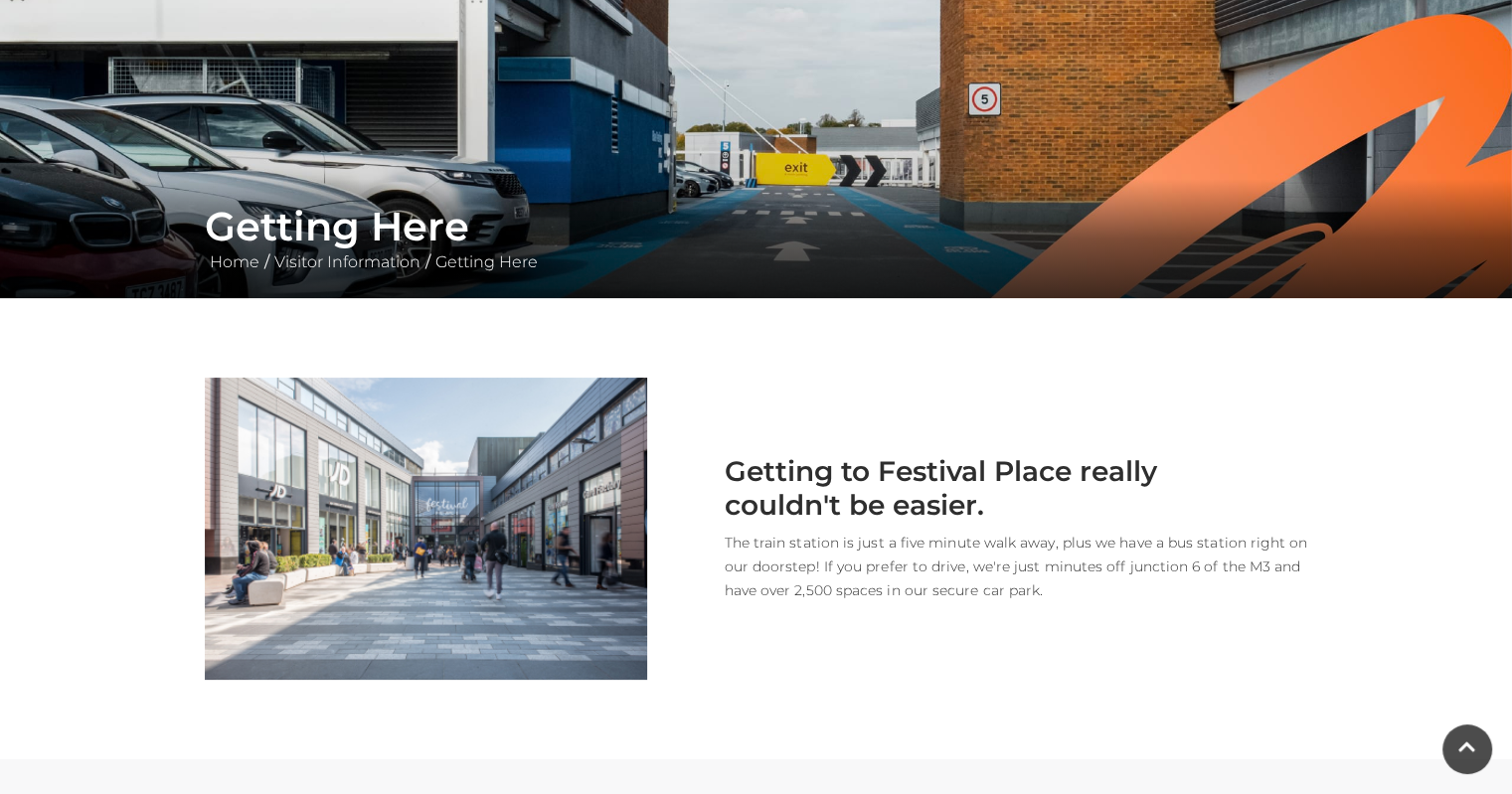 scroll, scrollTop: 0, scrollLeft: 0, axis: both 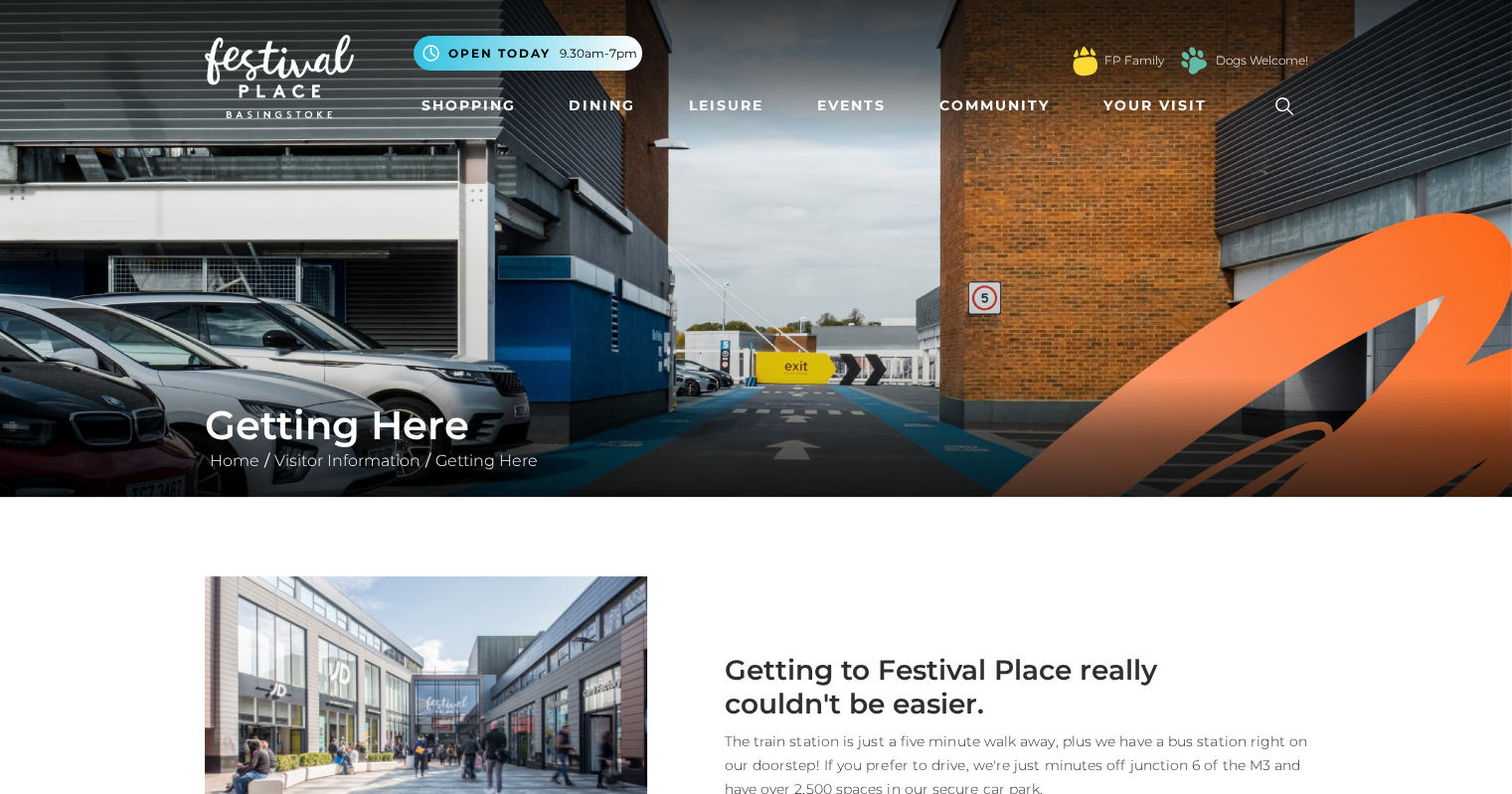 click at bounding box center [279, 77] 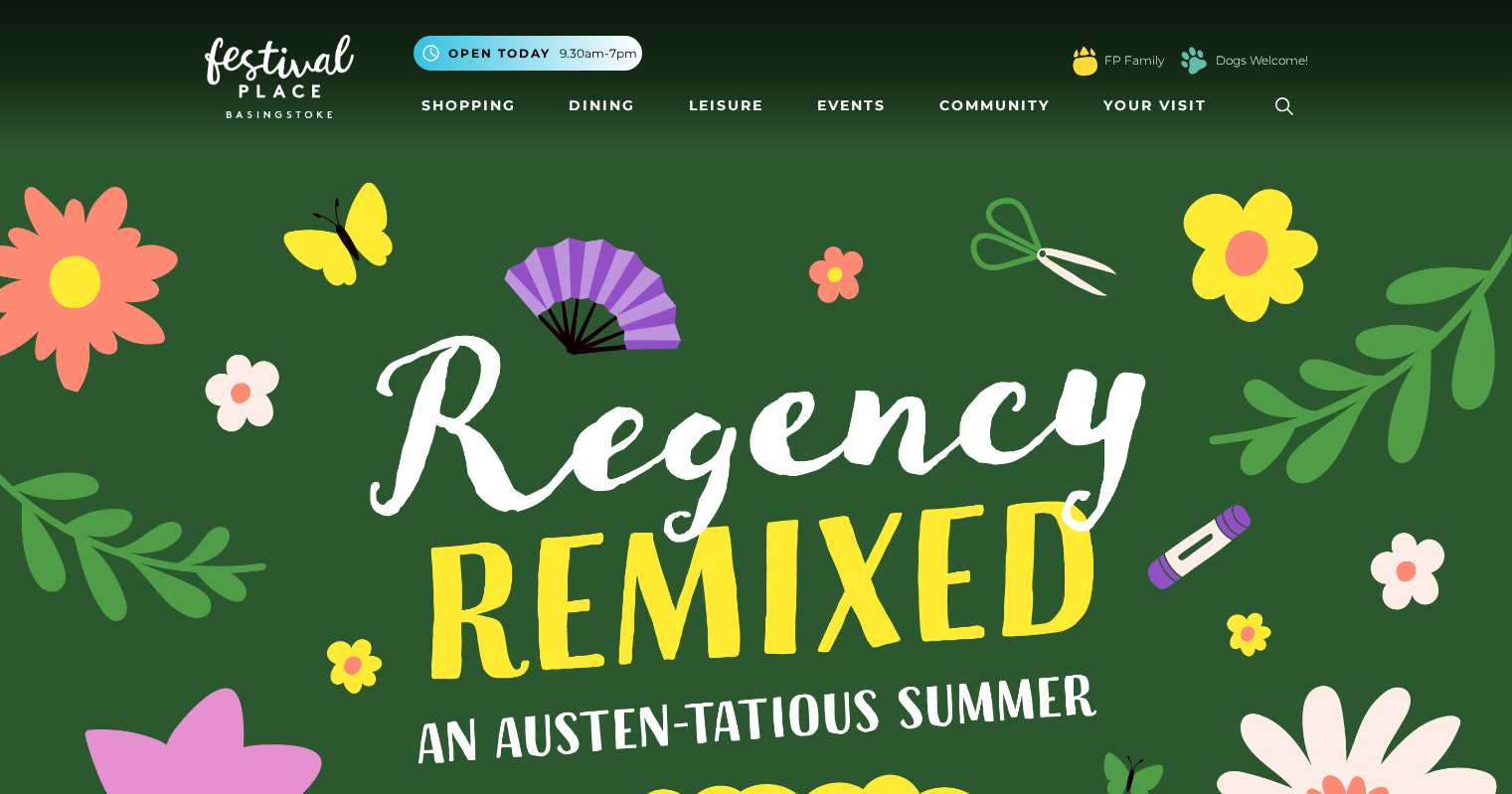 scroll, scrollTop: 0, scrollLeft: 0, axis: both 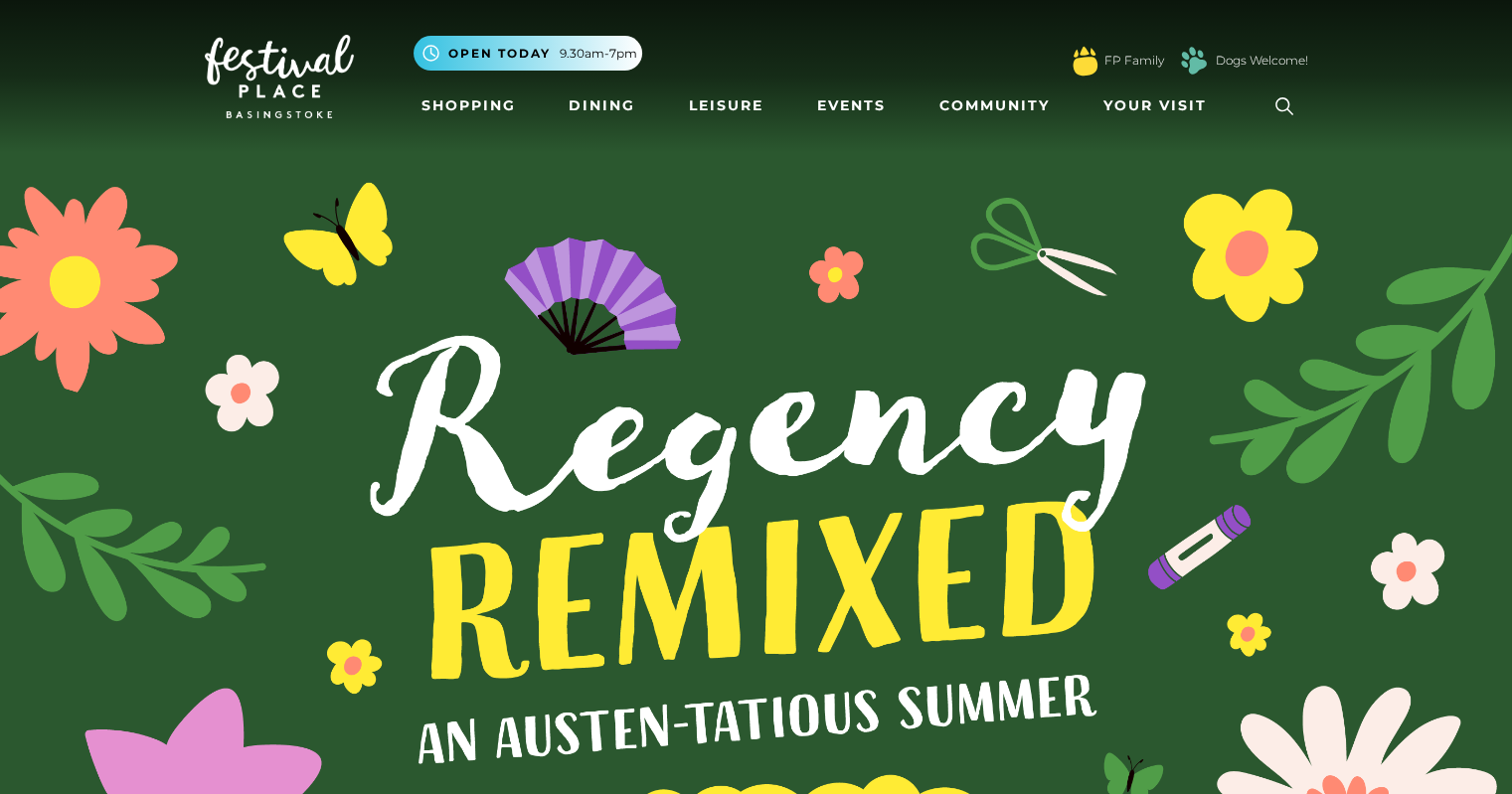 click at bounding box center [756, 566] 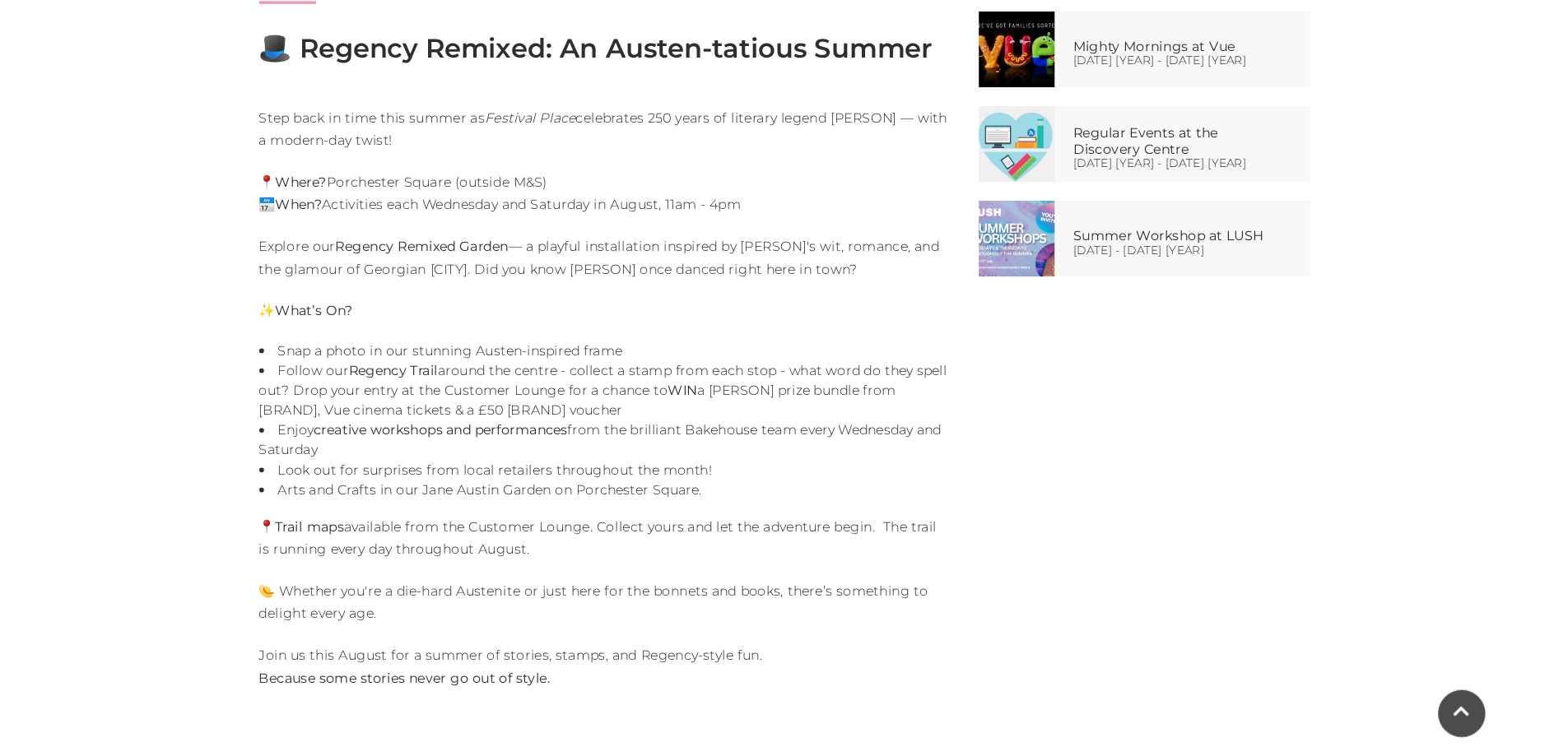 scroll, scrollTop: 740, scrollLeft: 0, axis: vertical 